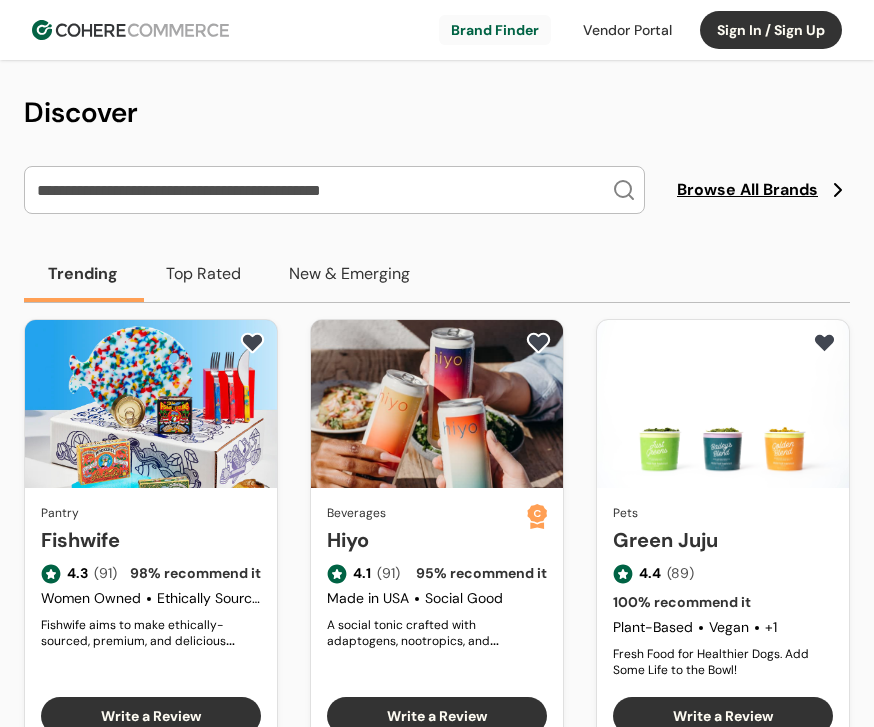 scroll, scrollTop: 0, scrollLeft: 0, axis: both 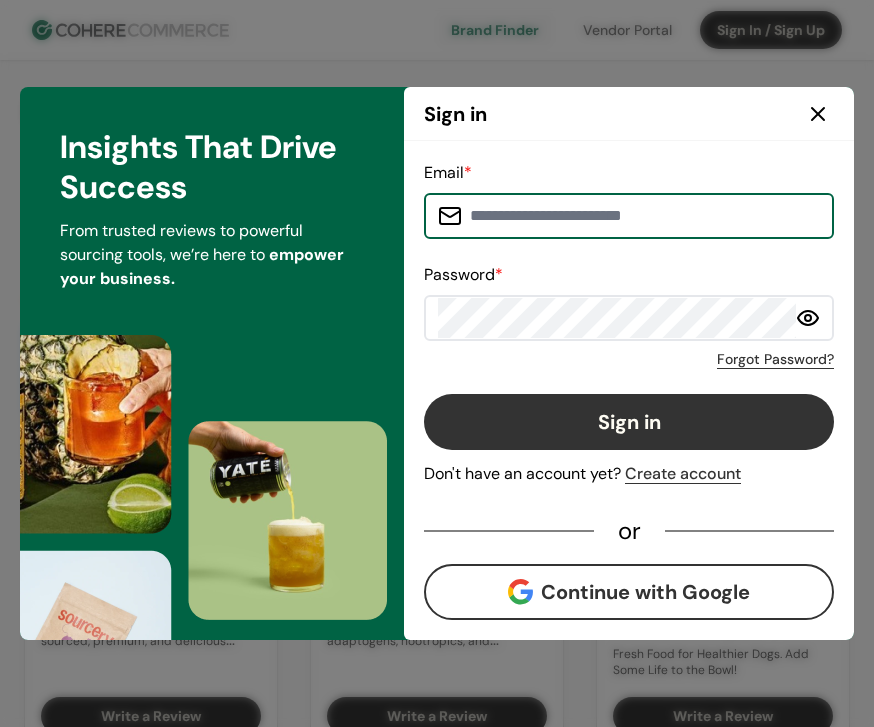 click 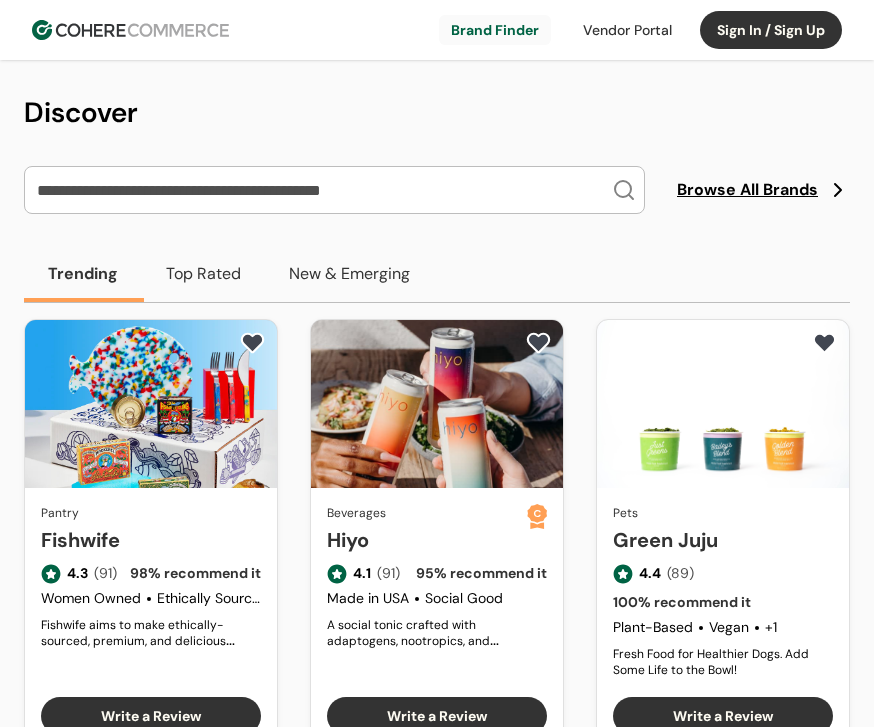 click on "Sign In / Sign Up" at bounding box center (771, 30) 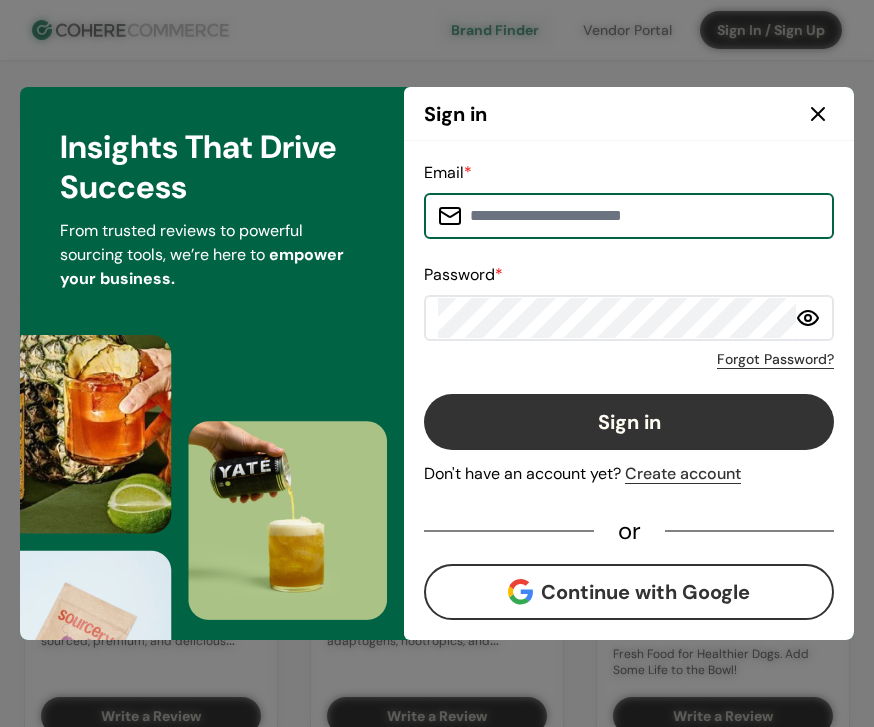 click on "Continue with Google" at bounding box center [629, 592] 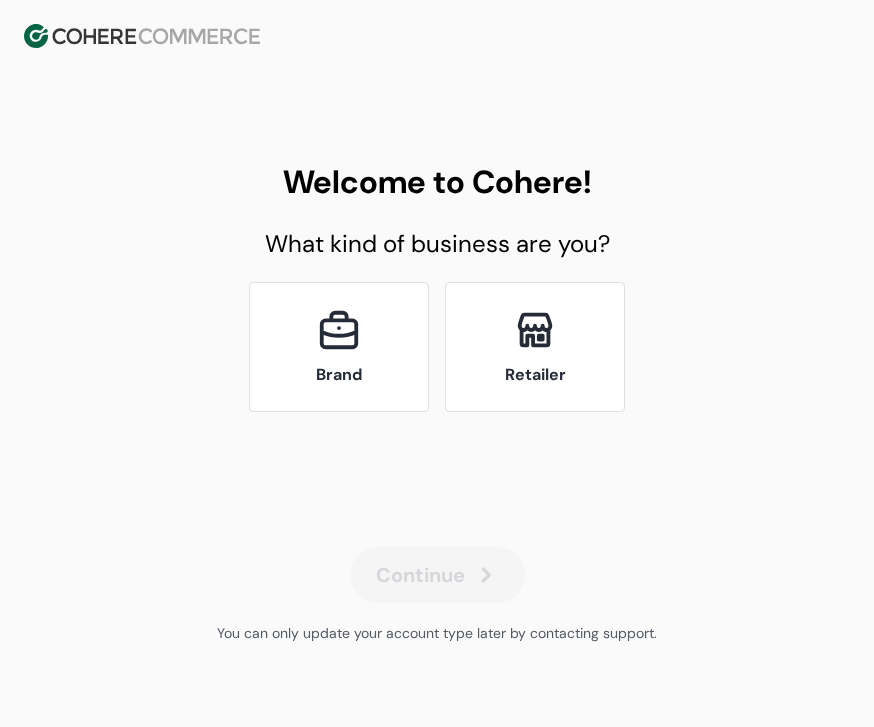 scroll, scrollTop: 0, scrollLeft: 0, axis: both 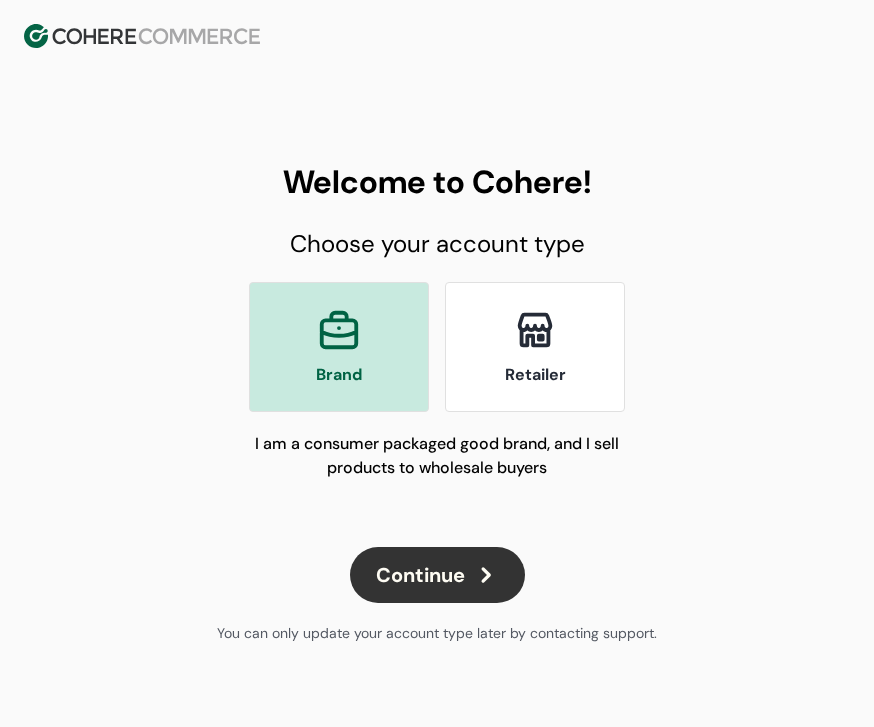 click on "Continue" at bounding box center (437, 575) 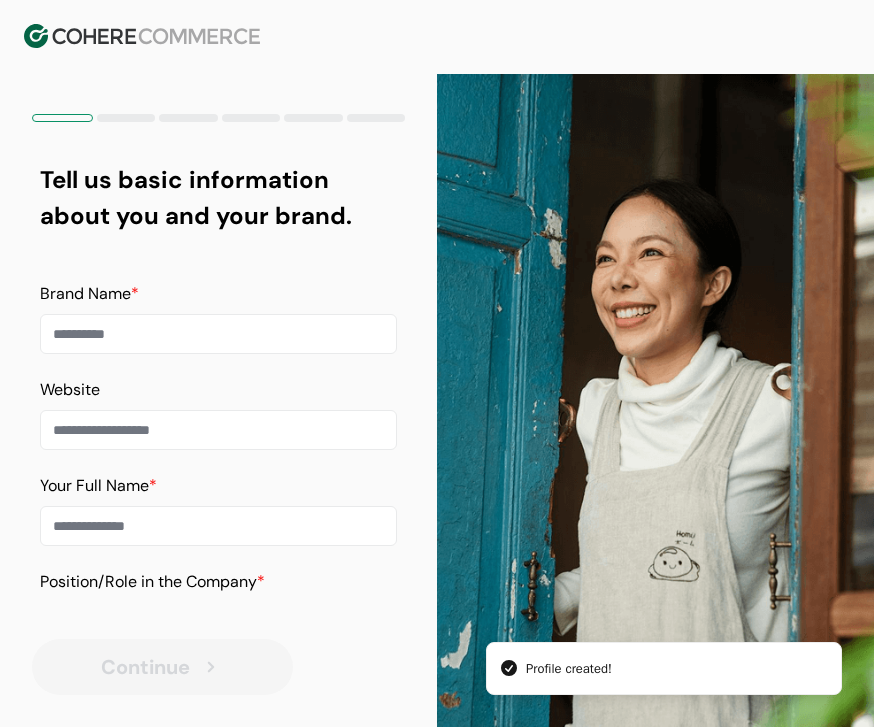 click at bounding box center (218, 334) 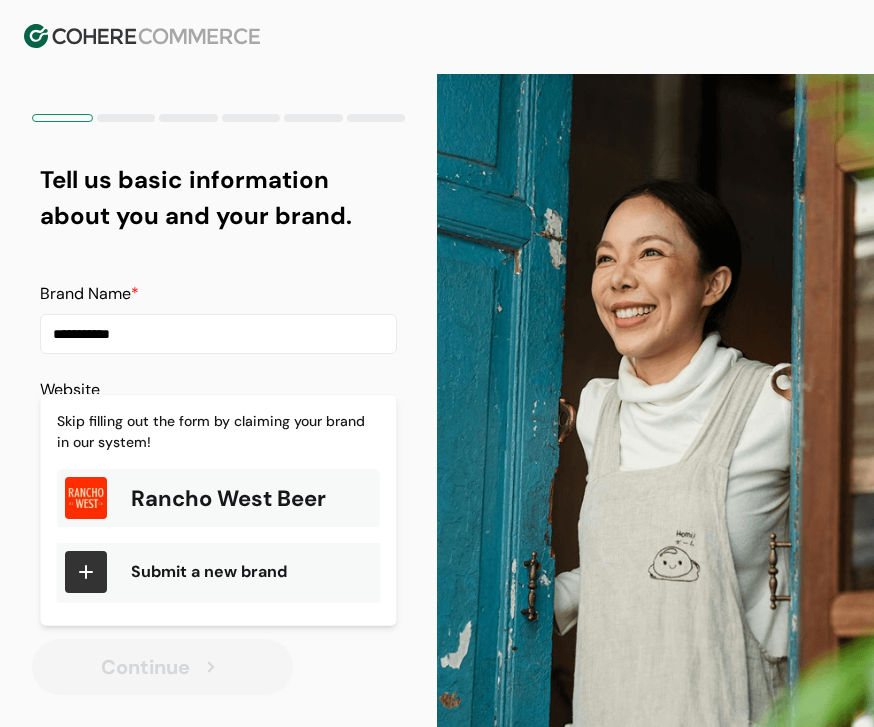 click on "Rancho West Beer" at bounding box center (228, 498) 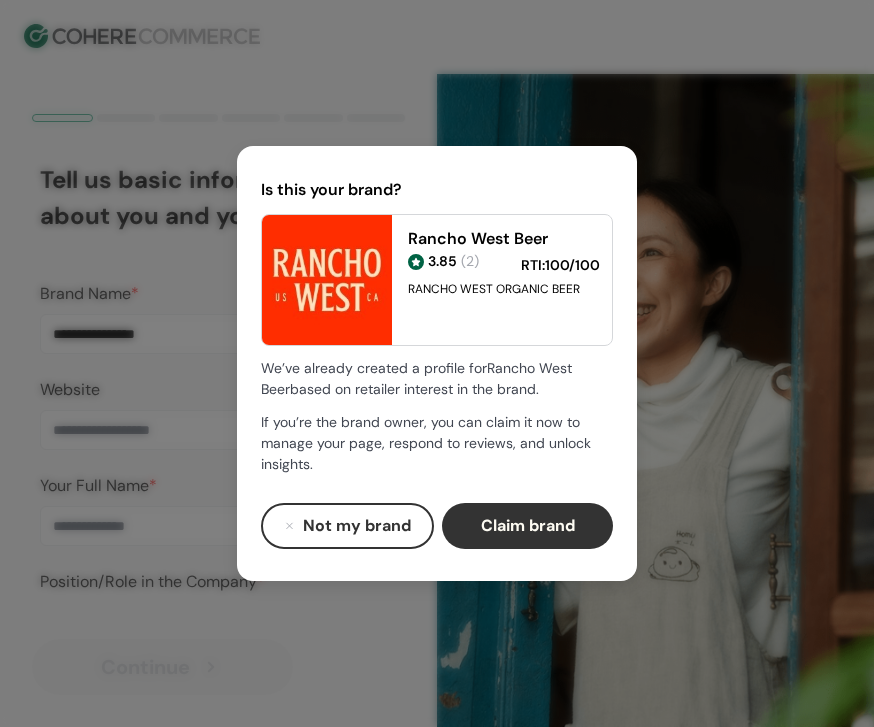 click on "Claim brand" at bounding box center (527, 526) 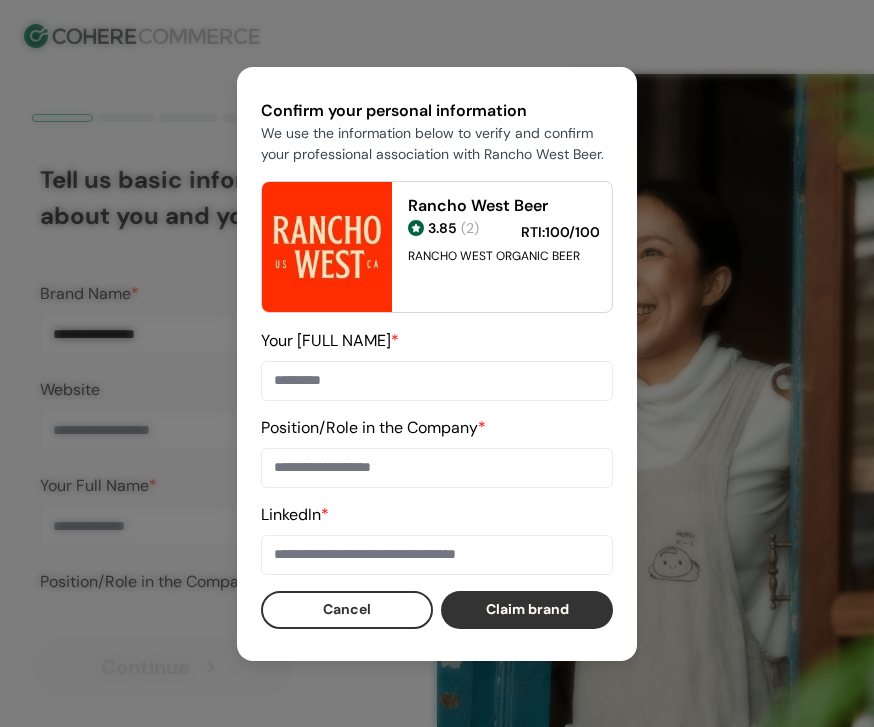 click on "Your full name  *" at bounding box center [437, 381] 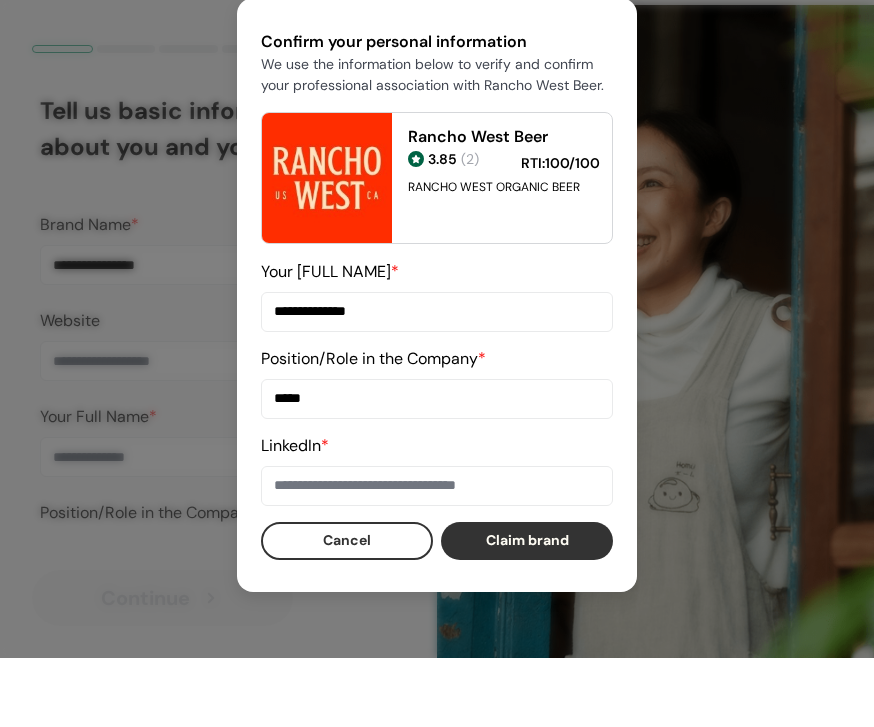 scroll, scrollTop: 64, scrollLeft: 0, axis: vertical 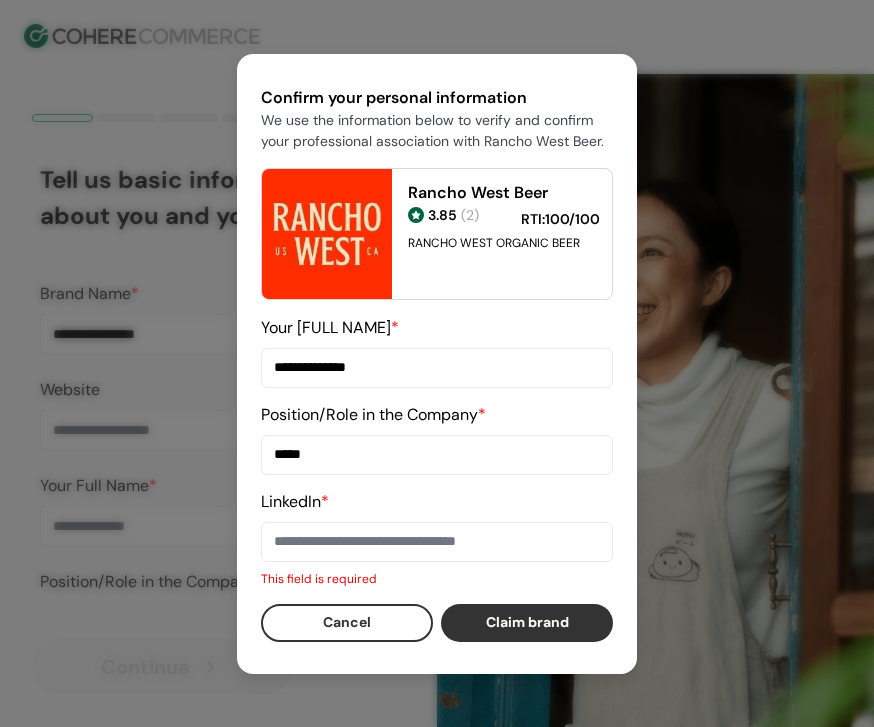 click on "LinkedIn  *" at bounding box center [437, 542] 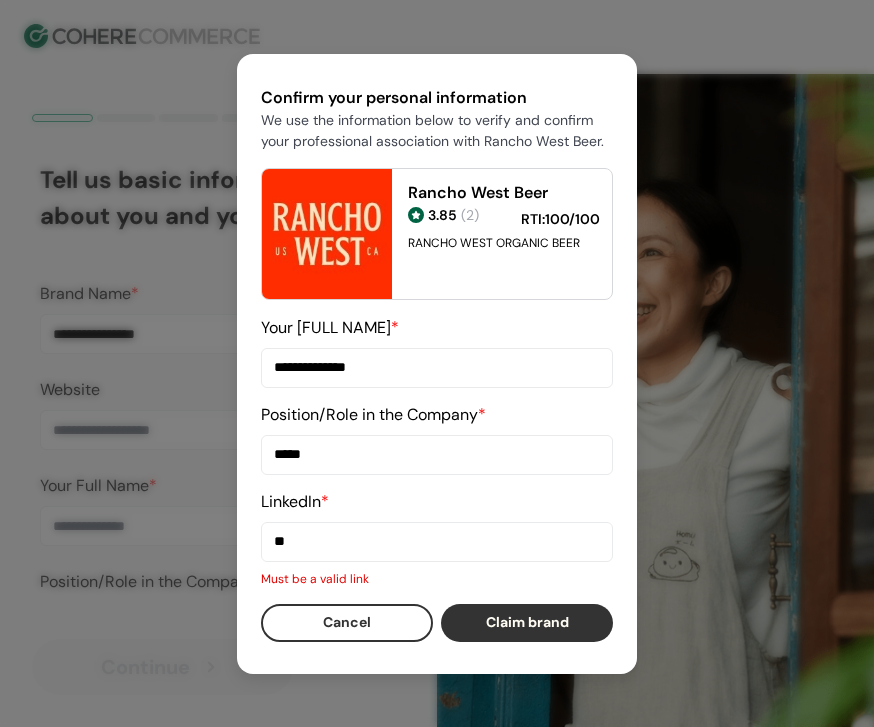 type on "*" 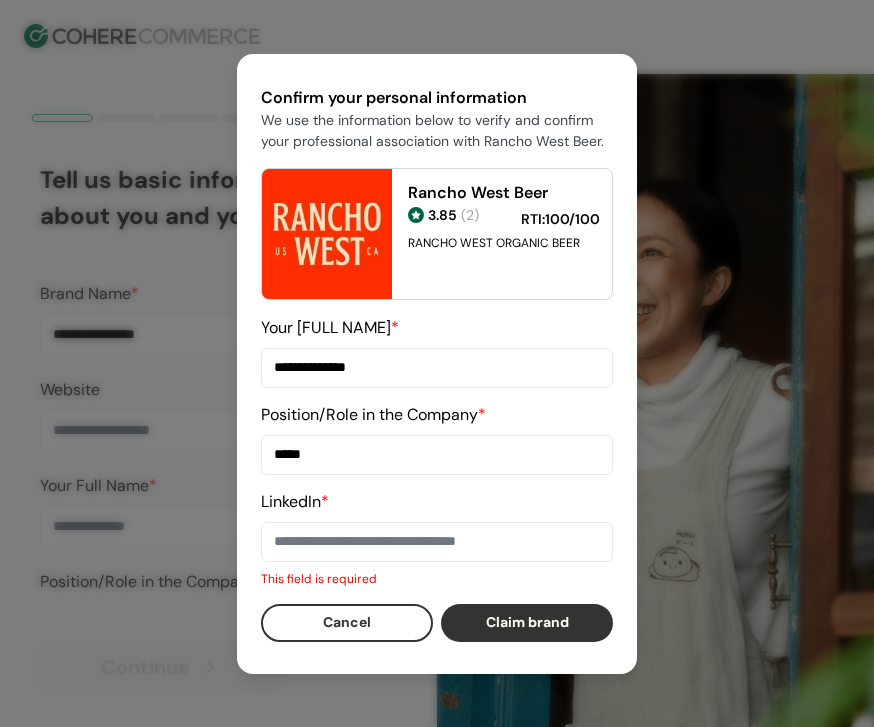 click on "LinkedIn  *" at bounding box center (437, 542) 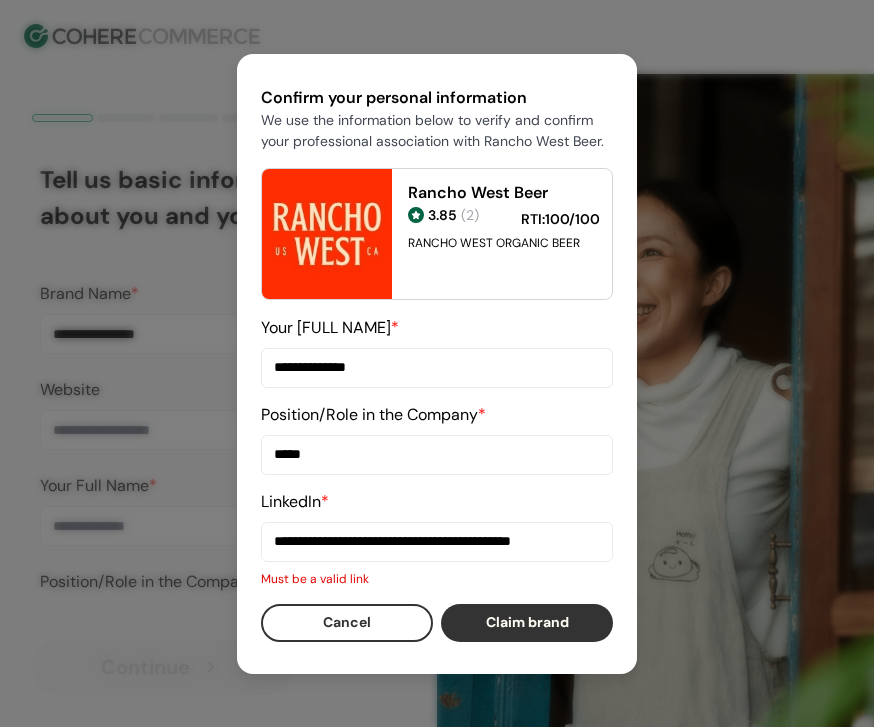 click on "Claim brand" at bounding box center [527, 623] 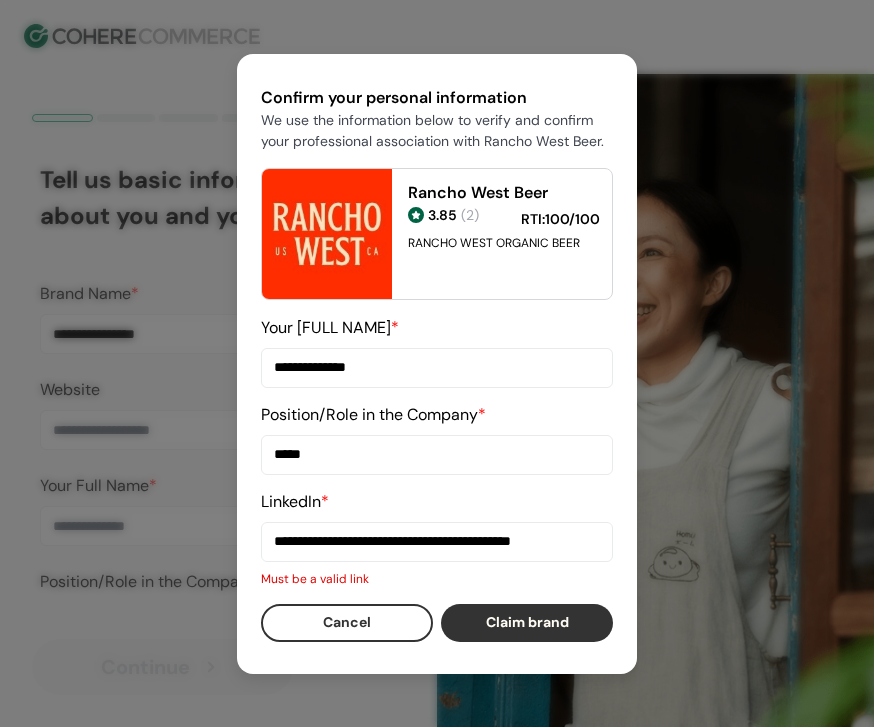 click on "**********" at bounding box center (437, 539) 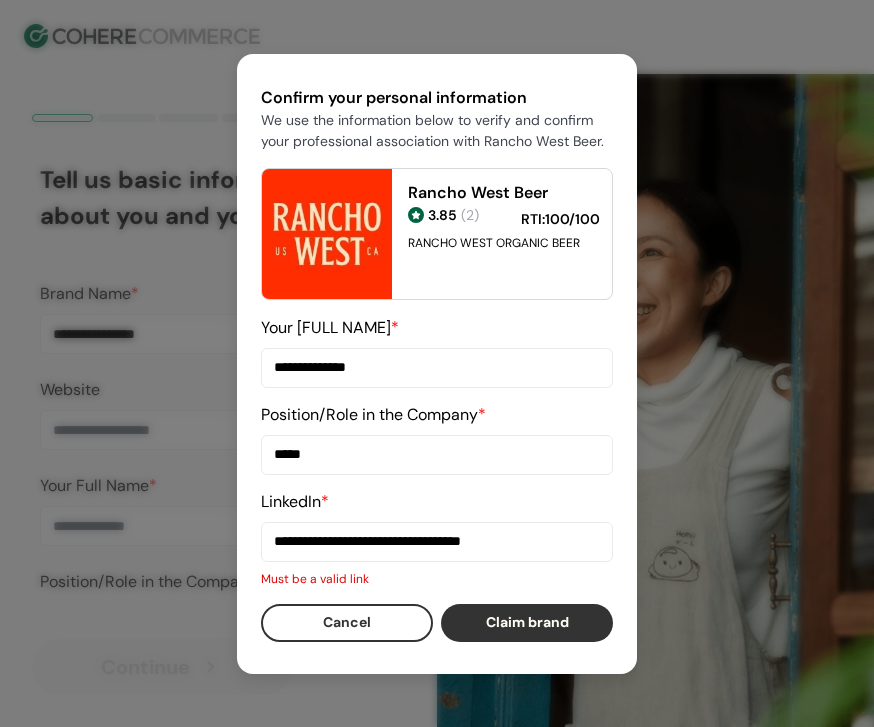 type on "**********" 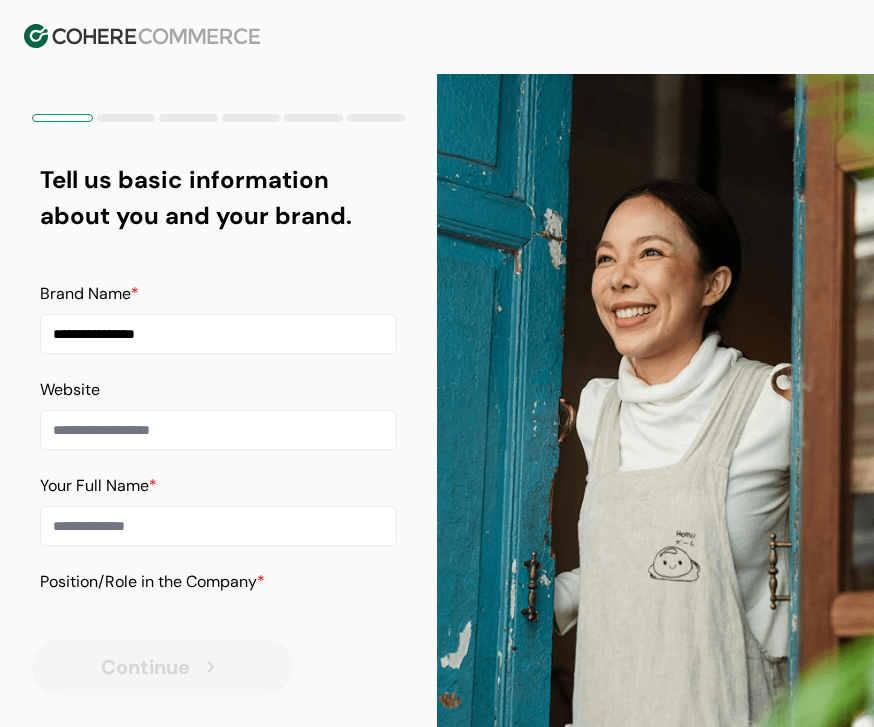 click at bounding box center [218, 430] 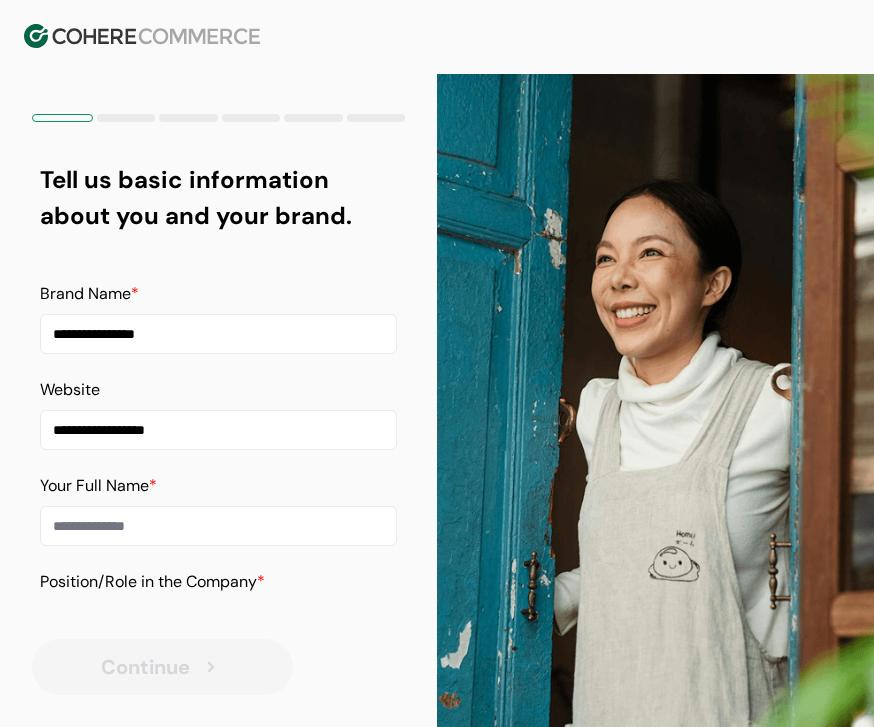 click on "**********" at bounding box center (218, 430) 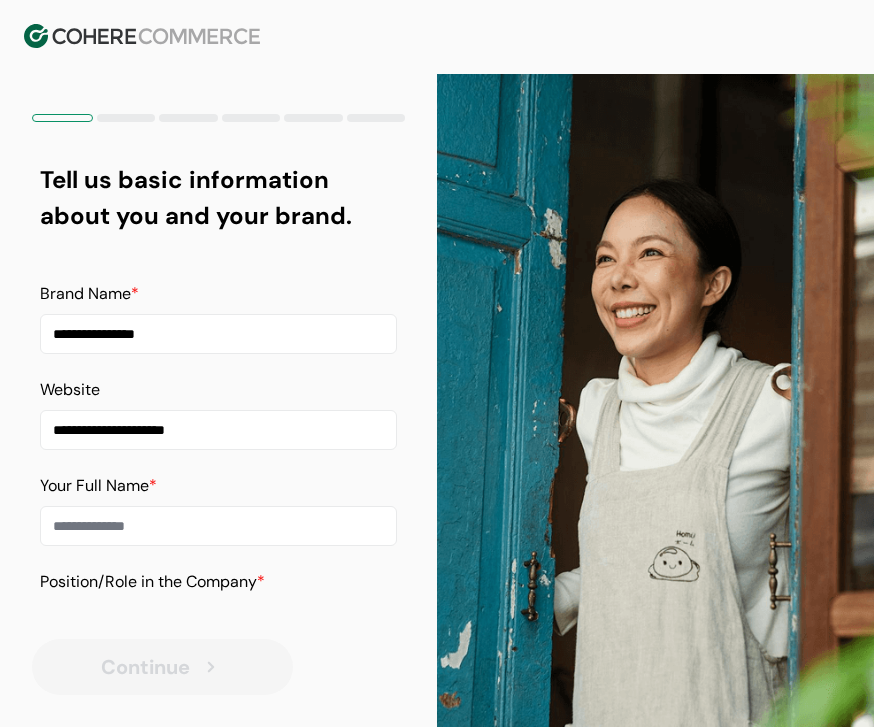 type on "**********" 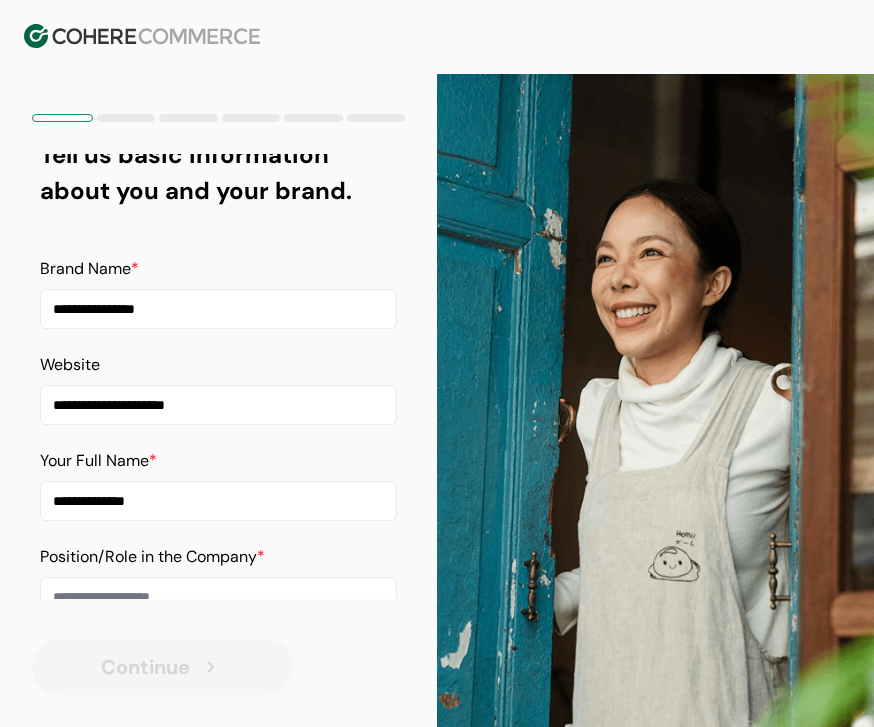 scroll, scrollTop: 23, scrollLeft: 0, axis: vertical 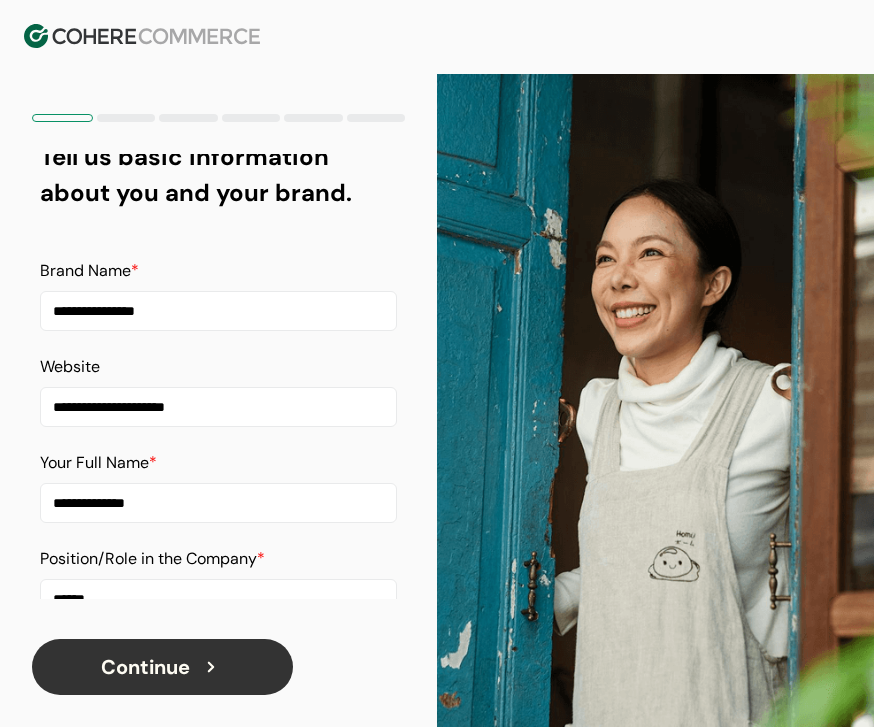 type on "*****" 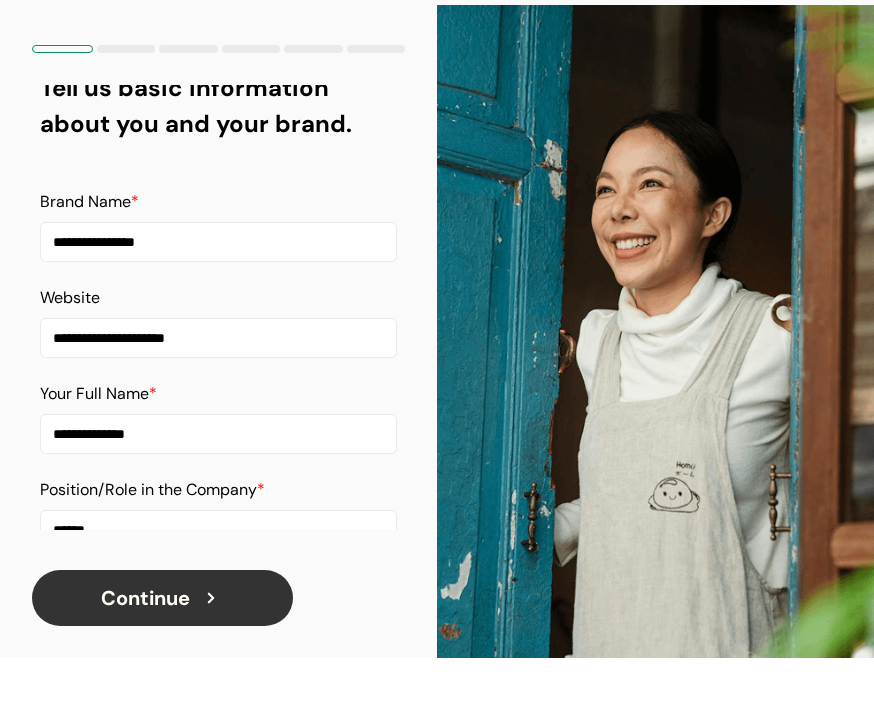 click on "Continue" at bounding box center (162, 667) 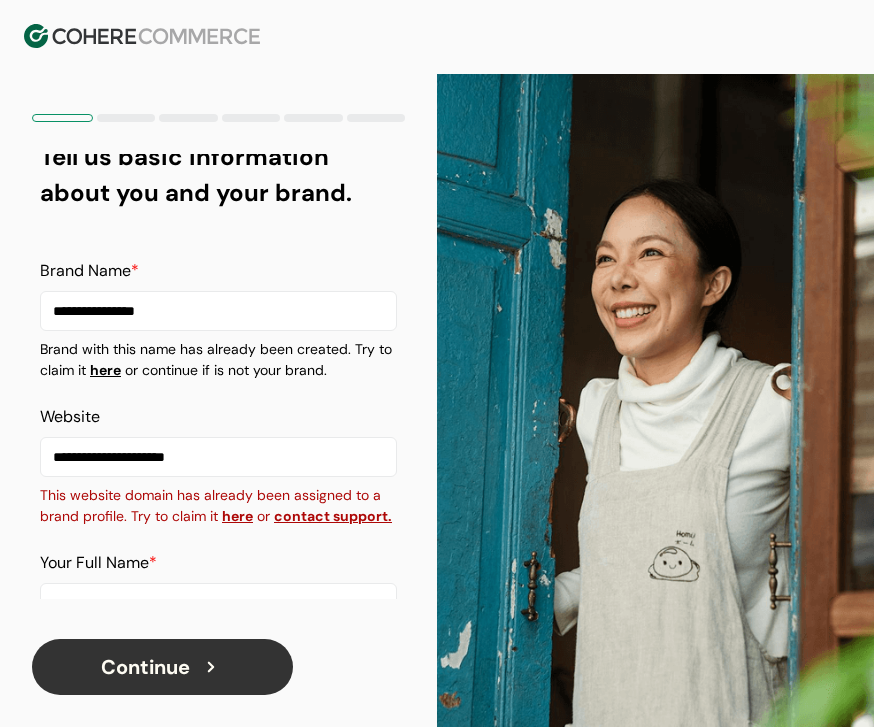 click on "here" at bounding box center (237, 516) 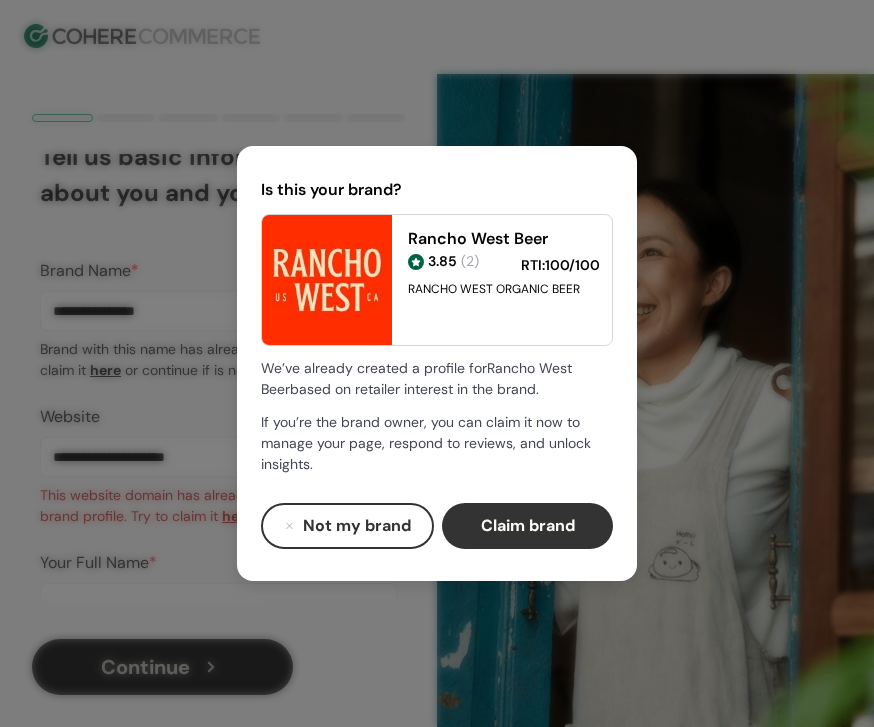 click on "Claim brand" at bounding box center (527, 526) 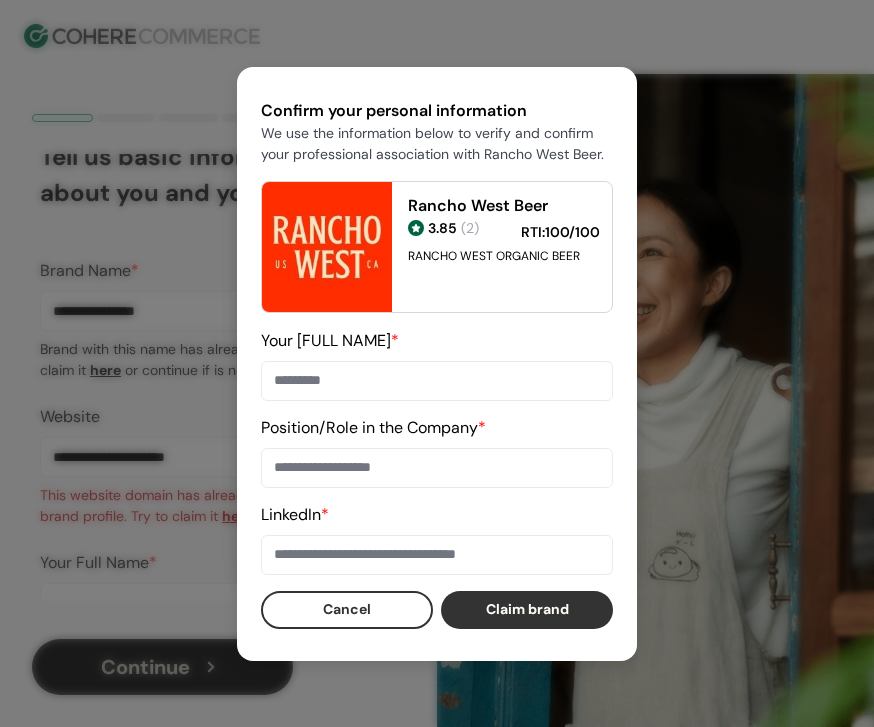type on "**********" 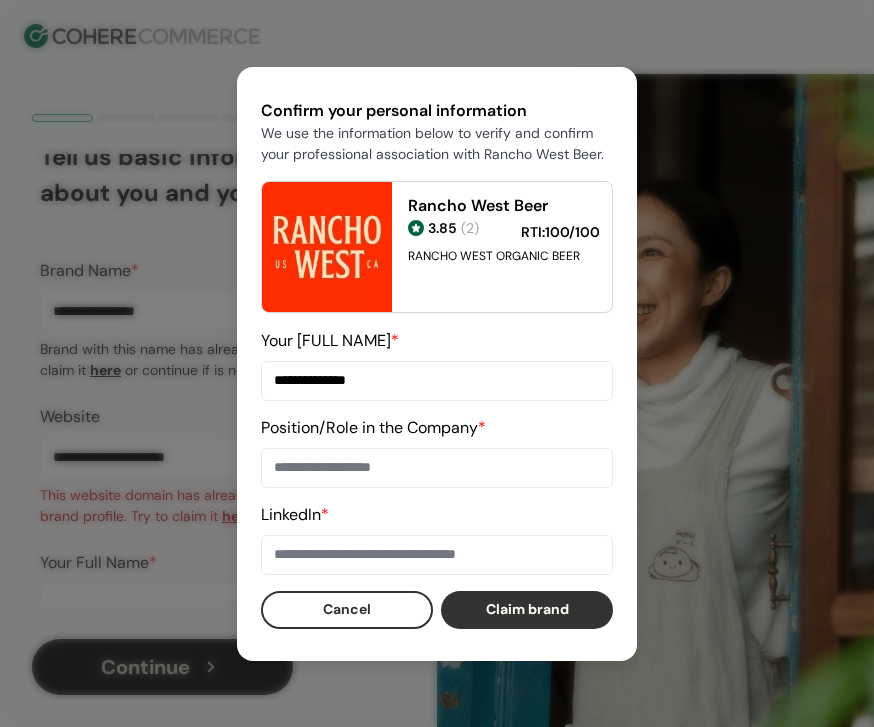 click on "Position/Role in the Company  *" at bounding box center [437, 468] 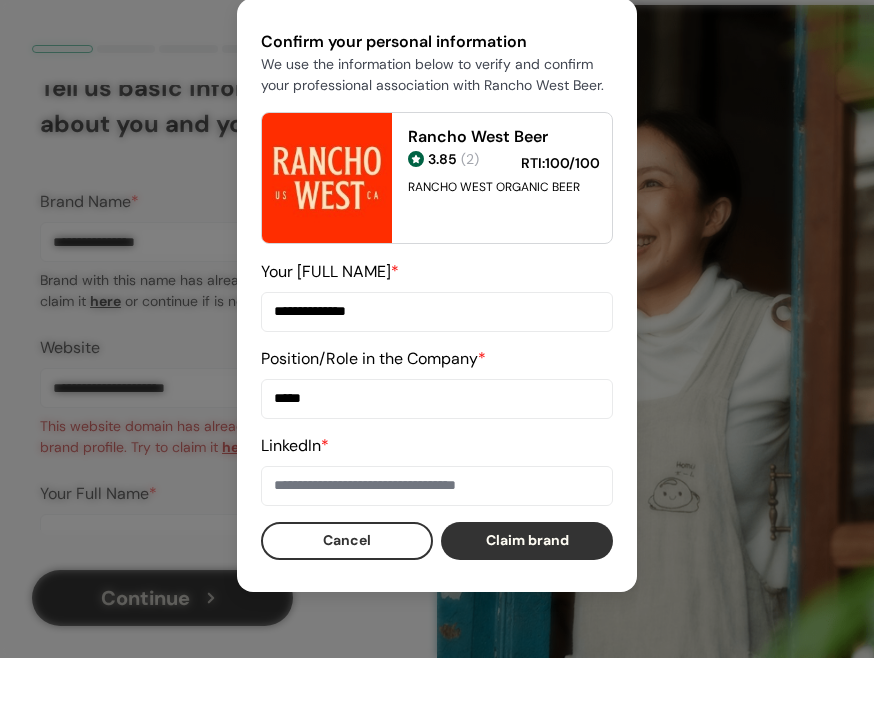 type on "*****" 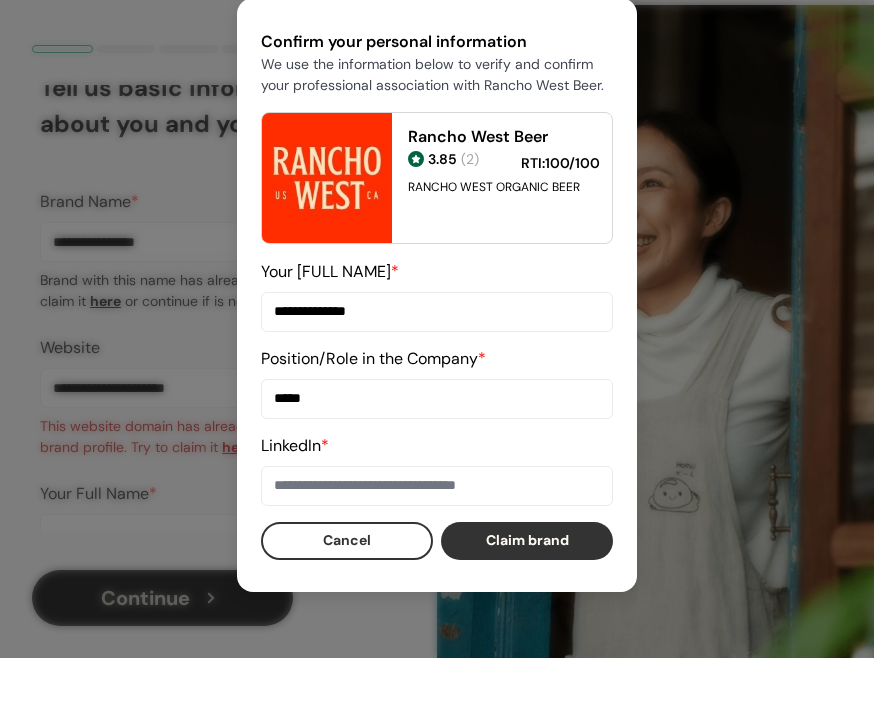 paste on "**********" 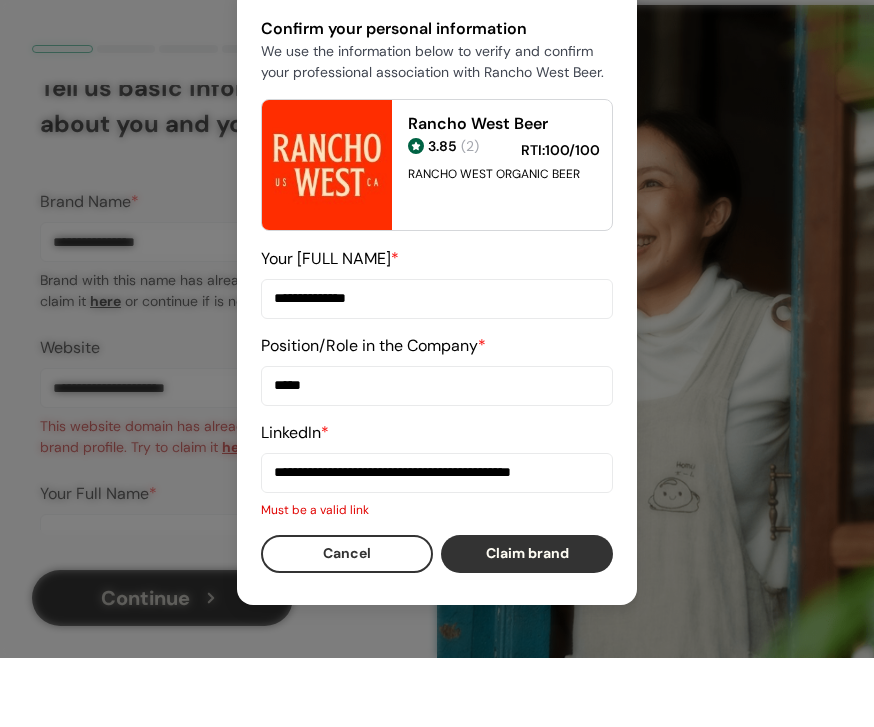 type on "**********" 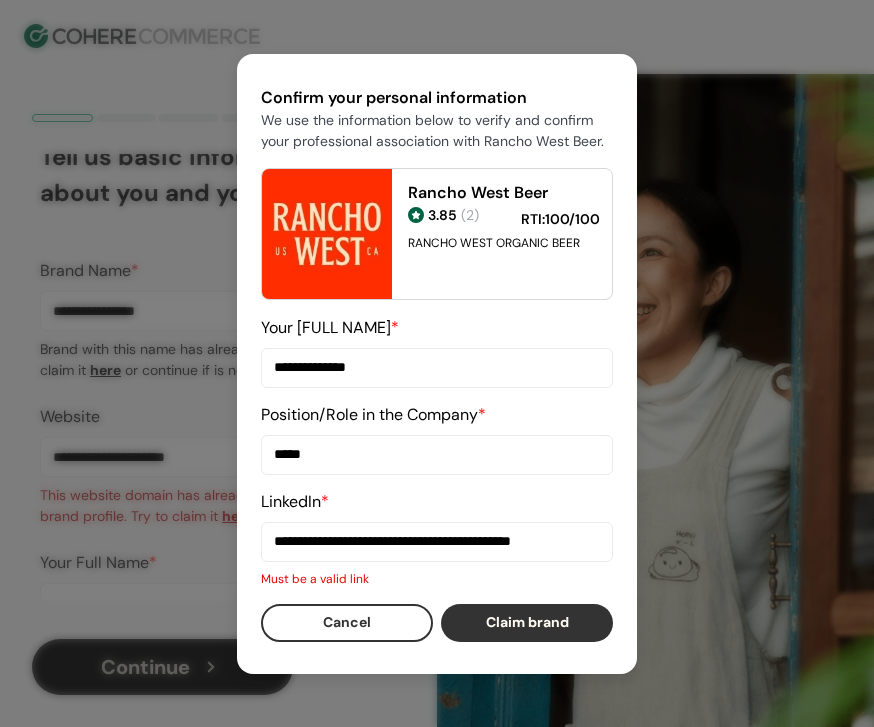 click on "Claim brand" at bounding box center (527, 623) 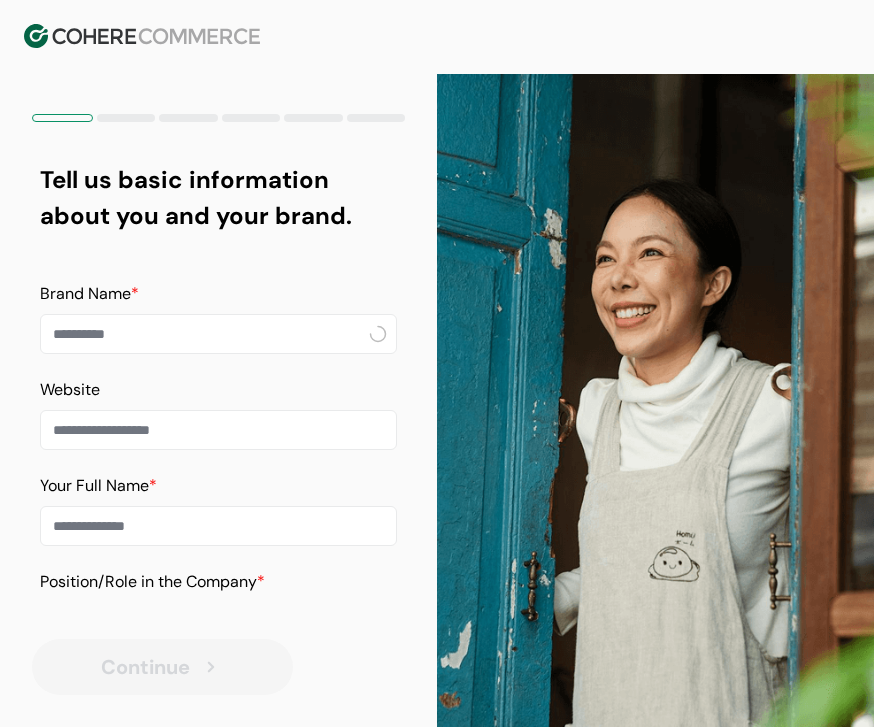scroll, scrollTop: 64, scrollLeft: 0, axis: vertical 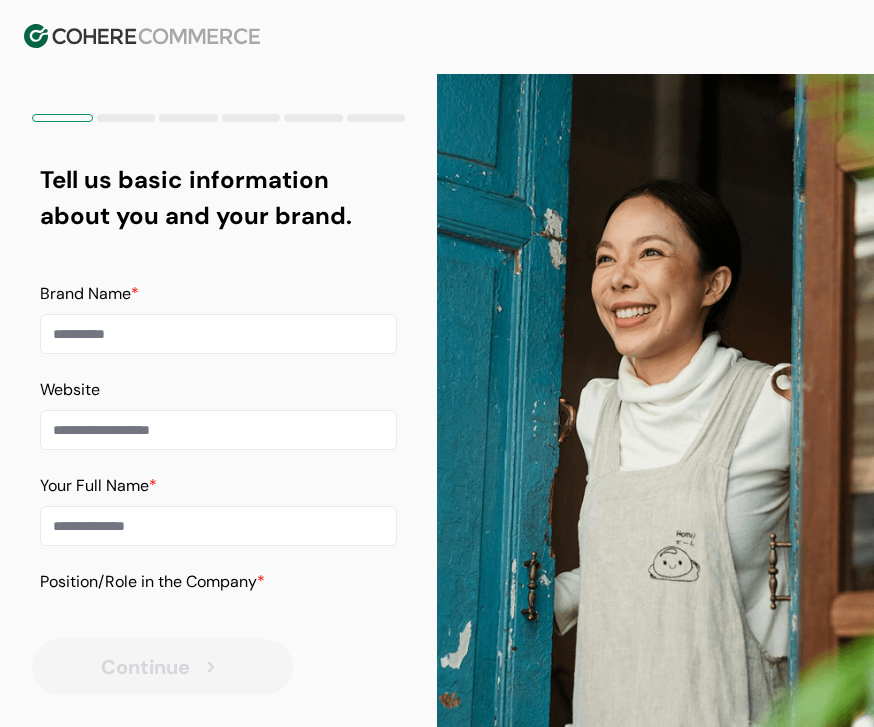 click at bounding box center (142, 36) 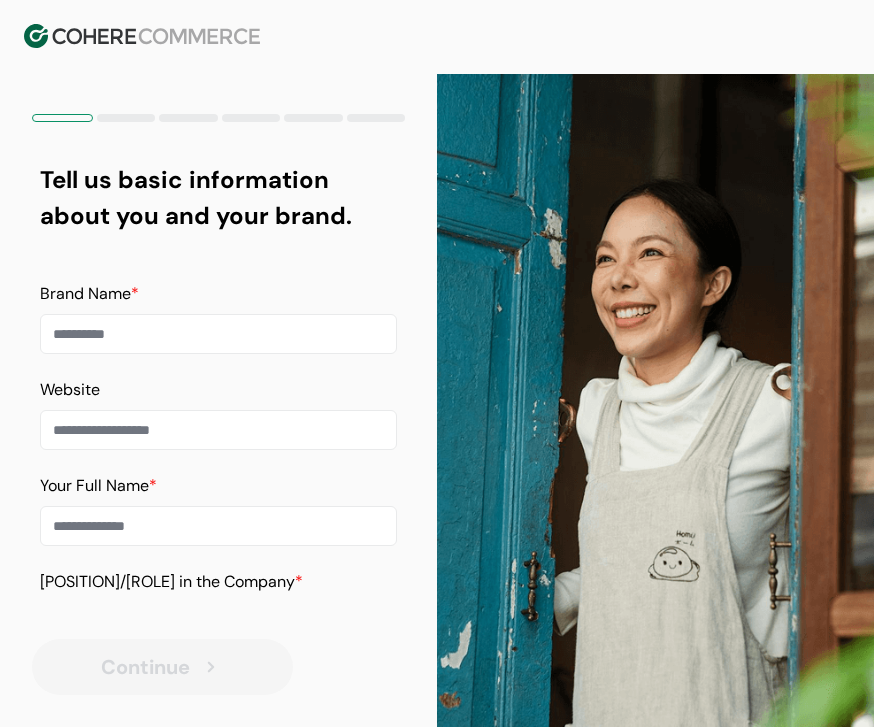 scroll, scrollTop: 0, scrollLeft: 0, axis: both 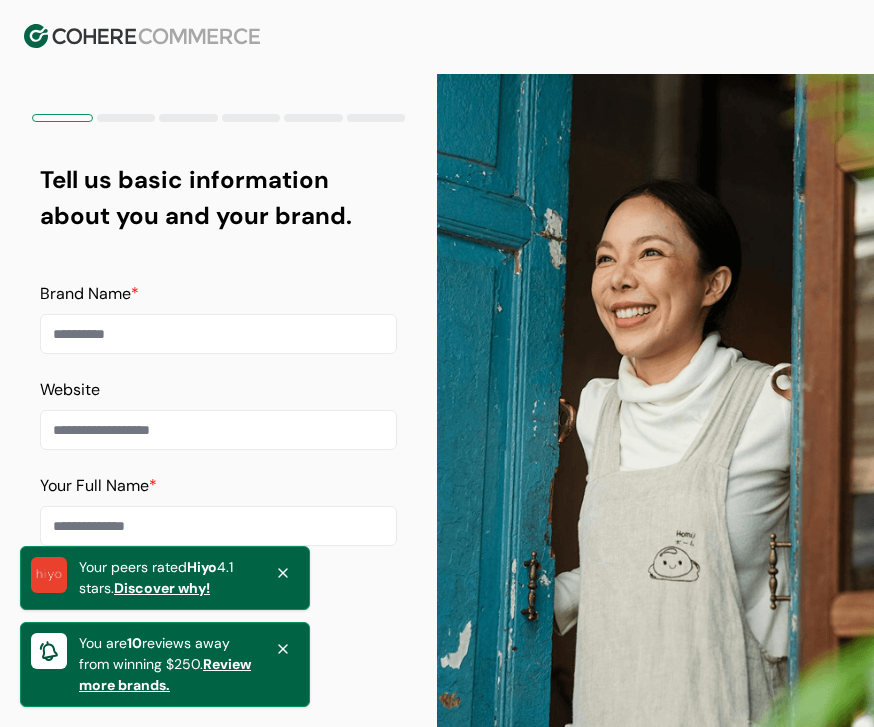 click 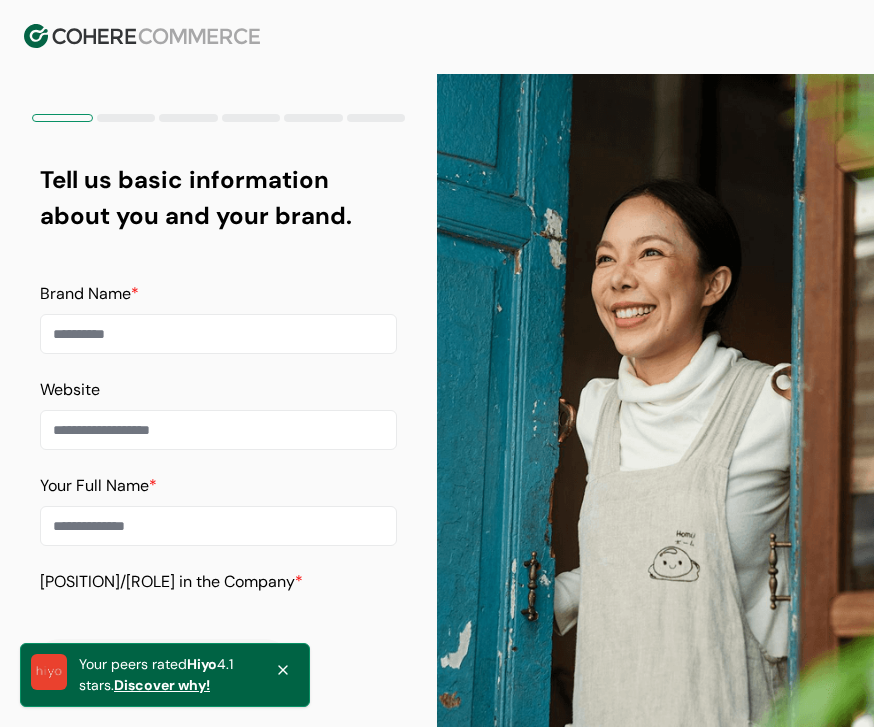 click on "Your [FULL NAME]  *" at bounding box center [218, 526] 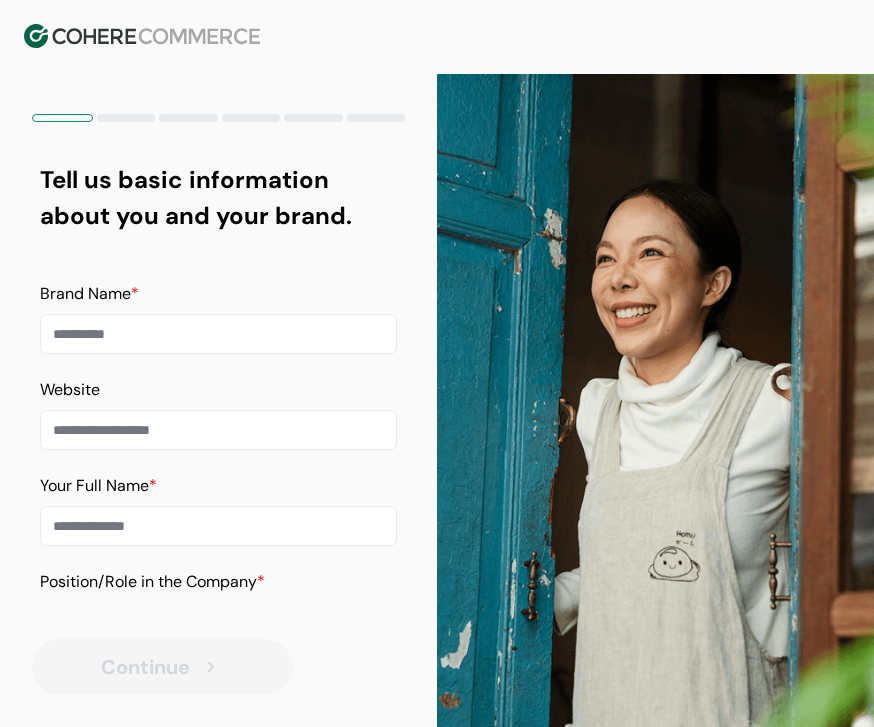 scroll, scrollTop: 0, scrollLeft: 0, axis: both 